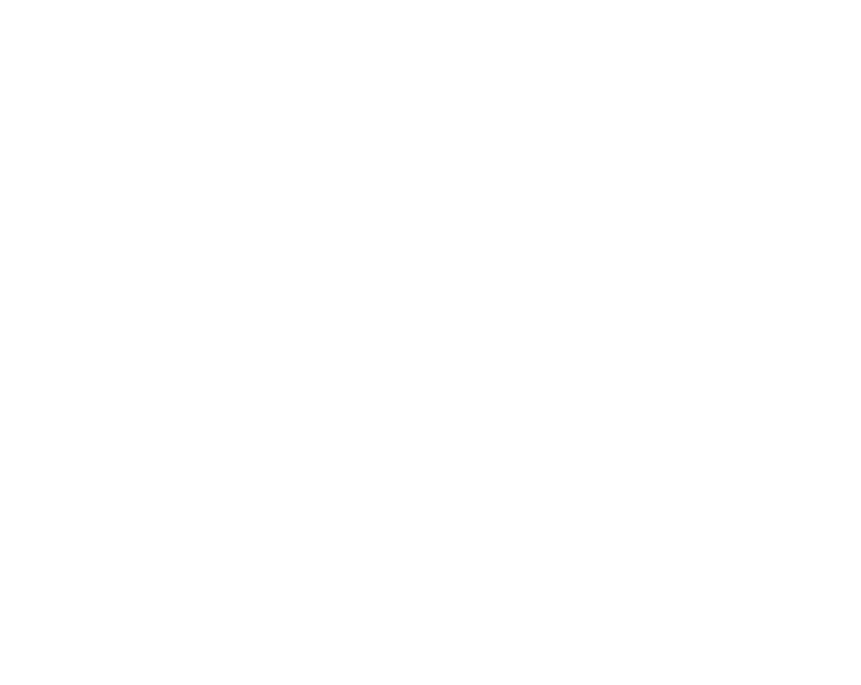 scroll, scrollTop: 0, scrollLeft: 0, axis: both 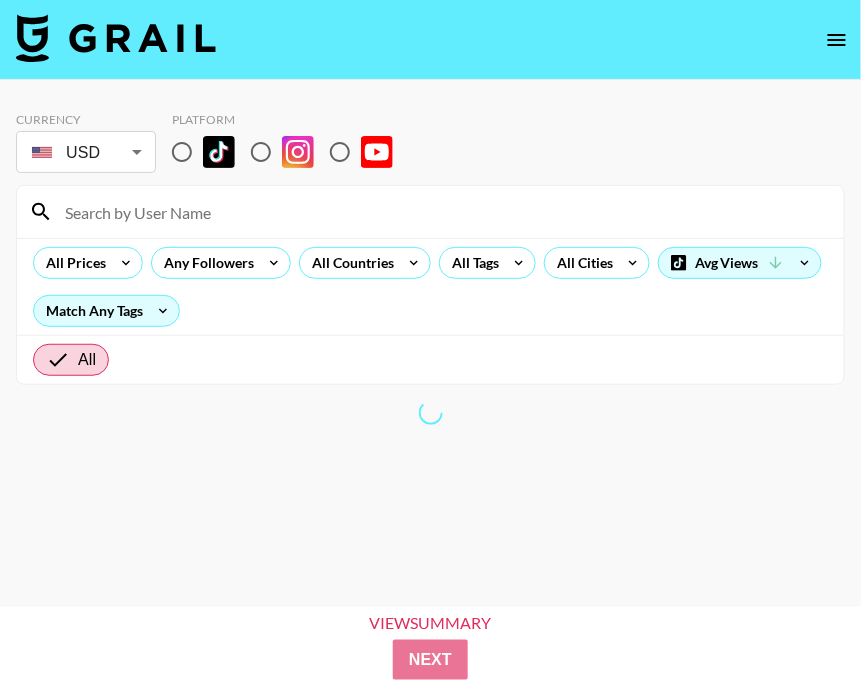 click at bounding box center (261, 152) 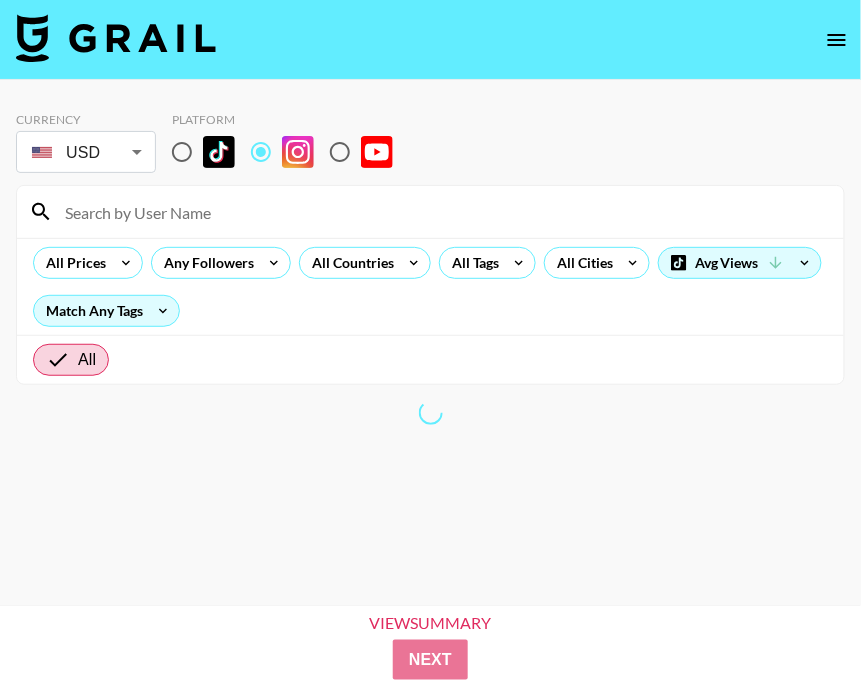 click at bounding box center [182, 152] 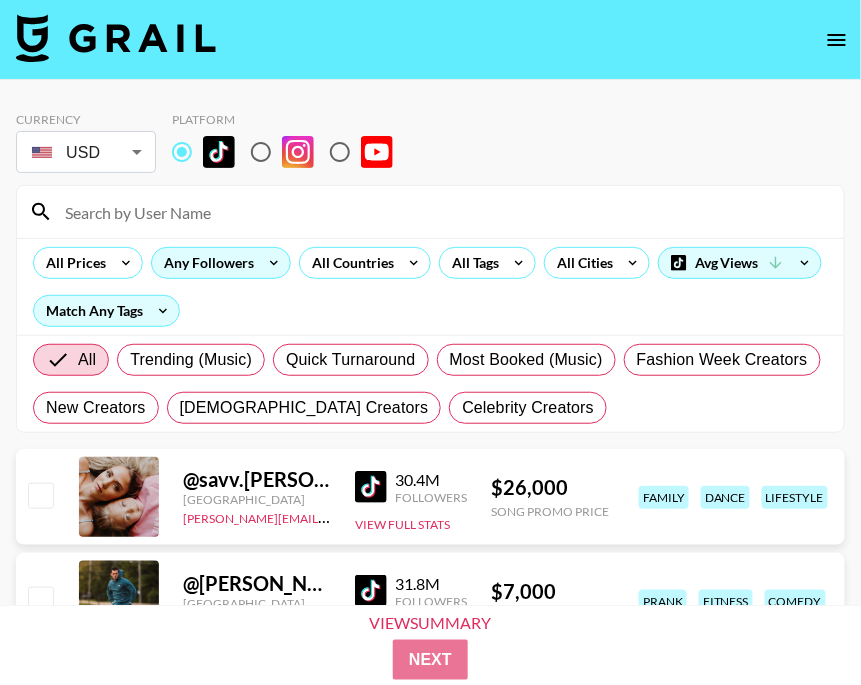 click on "Any Followers" at bounding box center [205, 263] 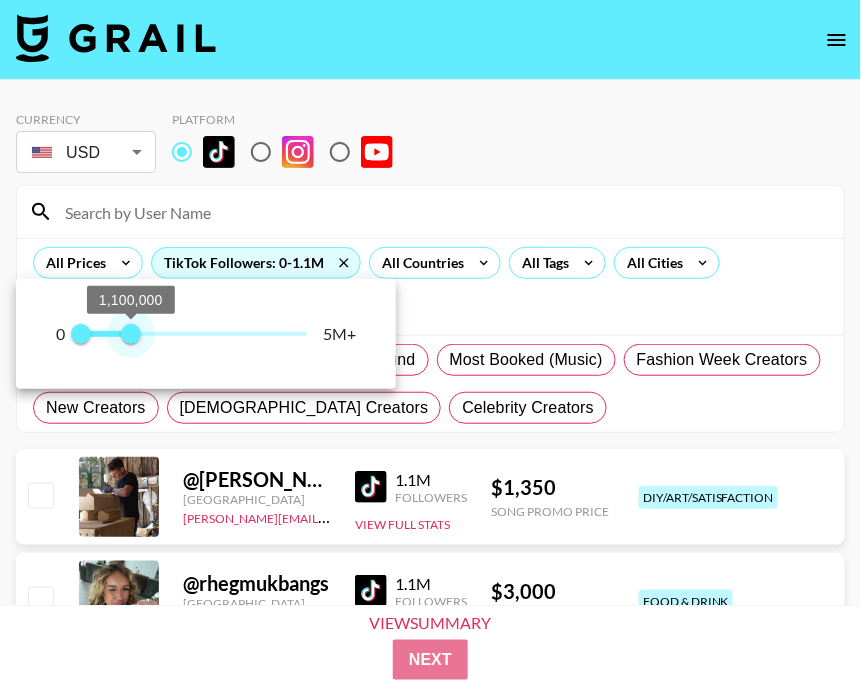 click on "1,100,000" at bounding box center (131, 334) 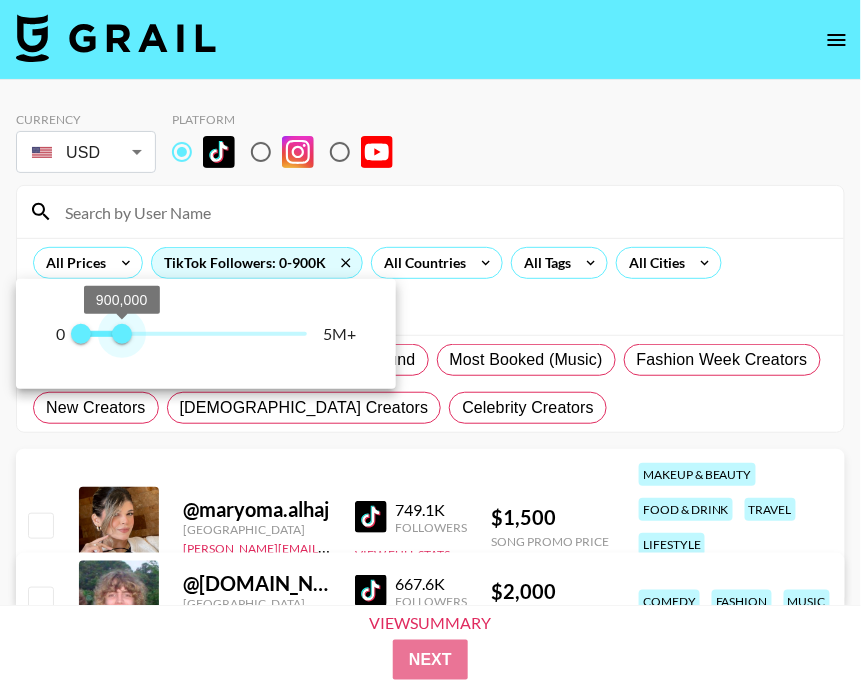 click on "900,000" at bounding box center [122, 334] 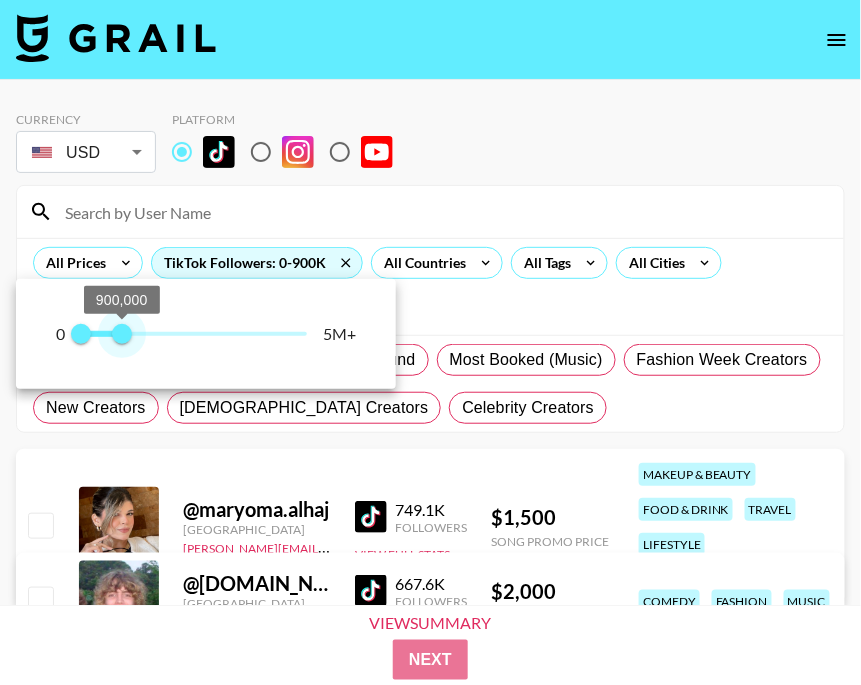 type on "1000000" 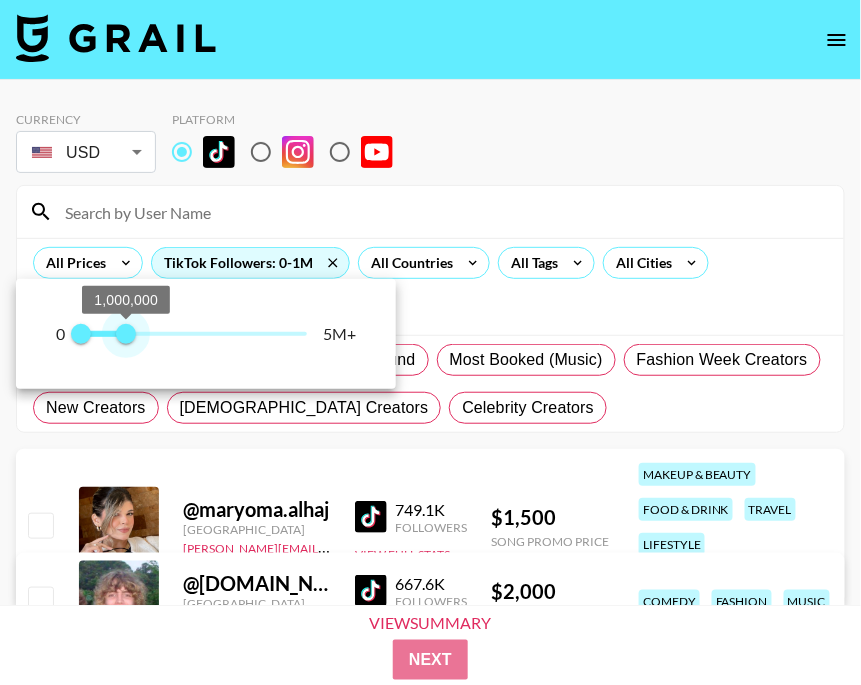 click on "1,000,000" at bounding box center (126, 334) 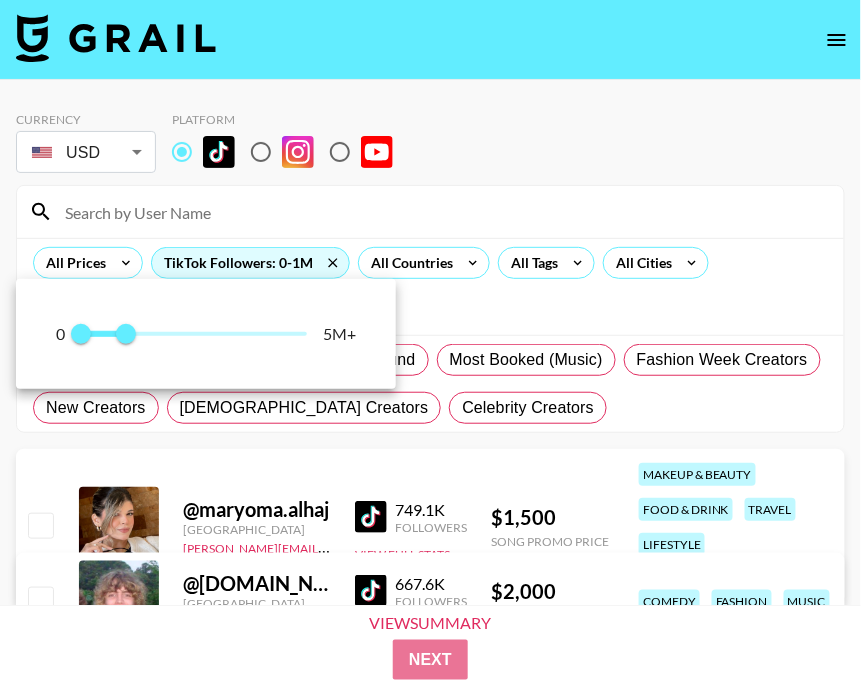 click at bounding box center (430, 342) 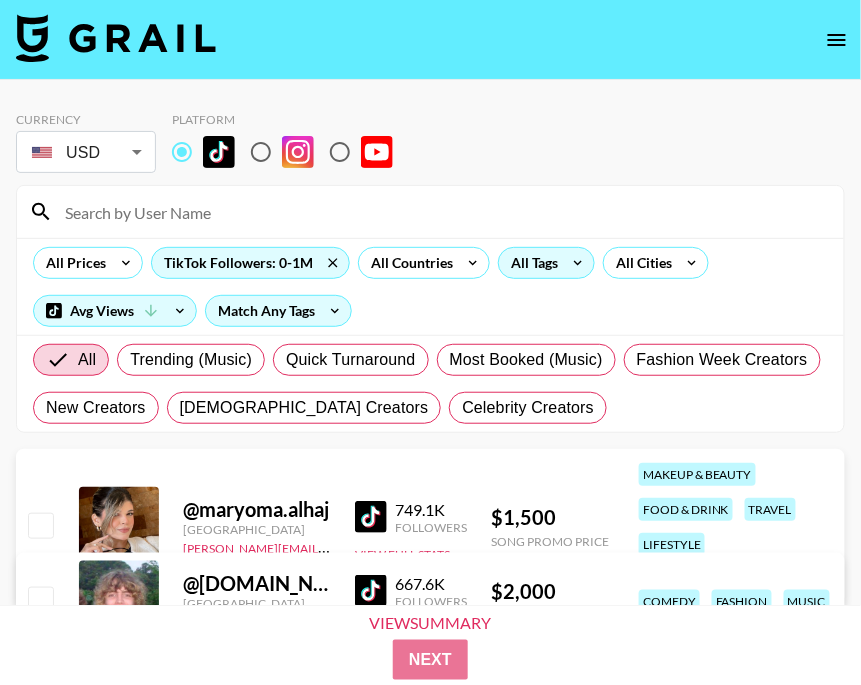 click on "All Tags" at bounding box center (530, 263) 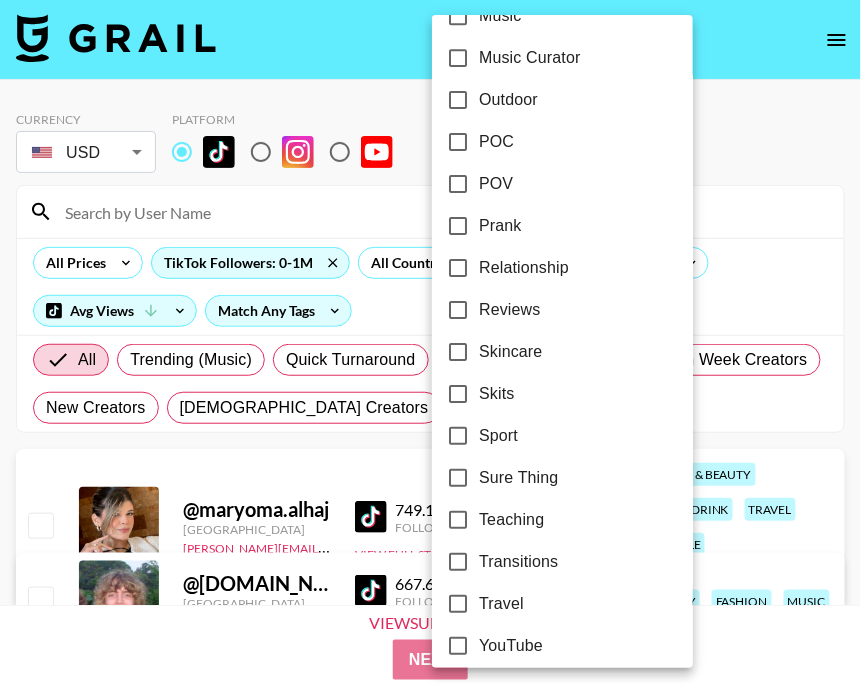 scroll, scrollTop: 1213, scrollLeft: 0, axis: vertical 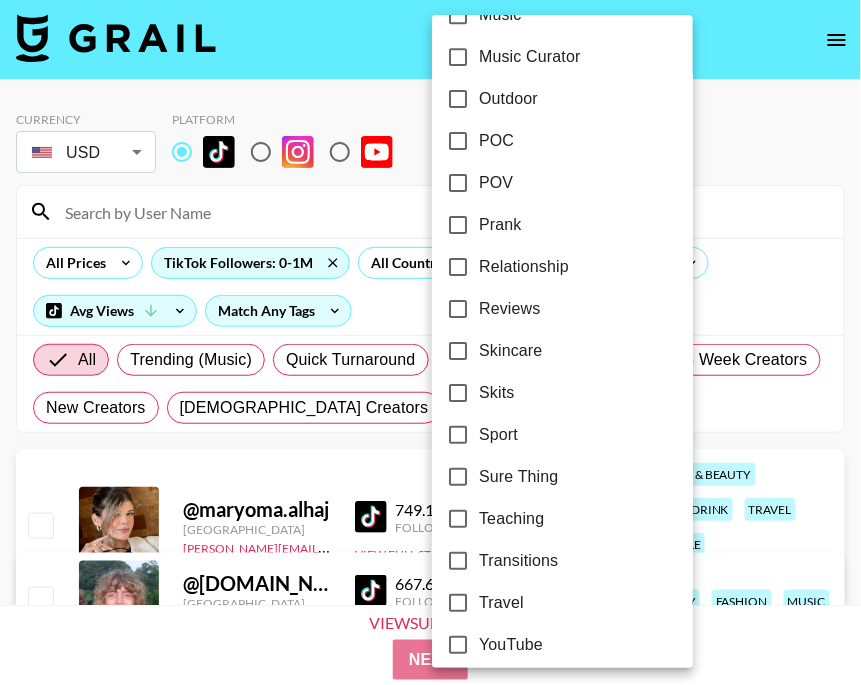 click on "POC" at bounding box center (496, 141) 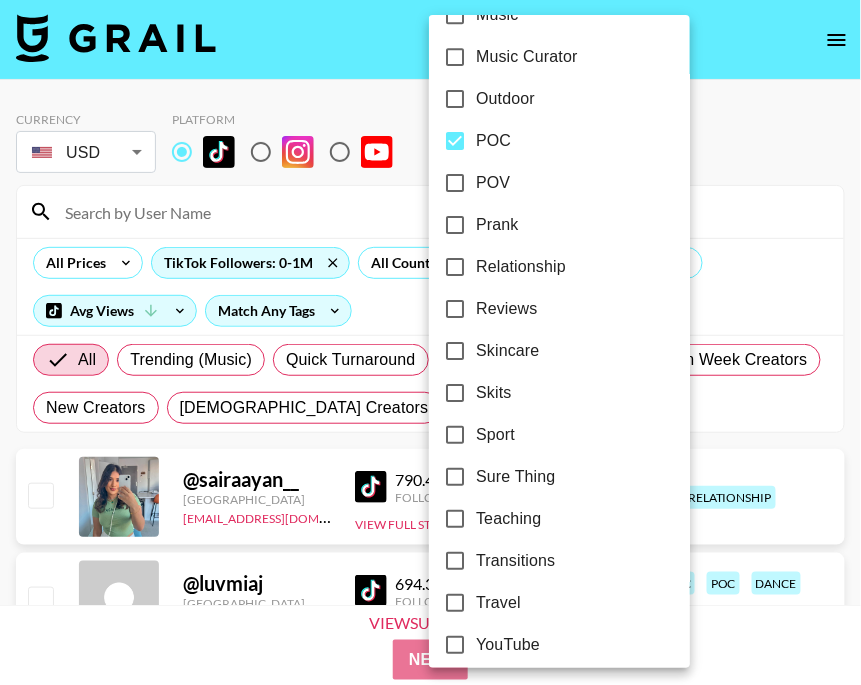 click at bounding box center (430, 342) 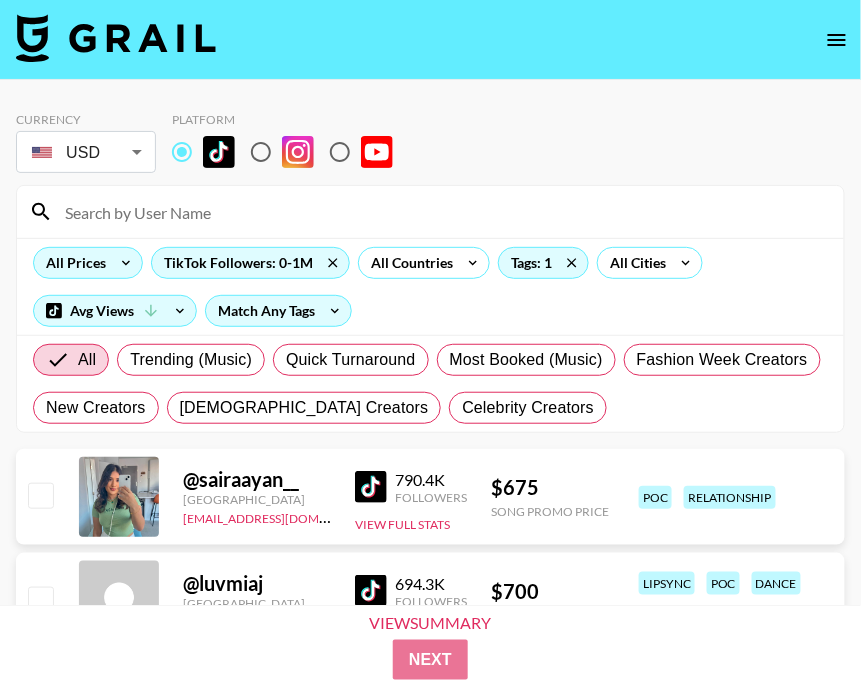 click on "All Prices" at bounding box center (72, 263) 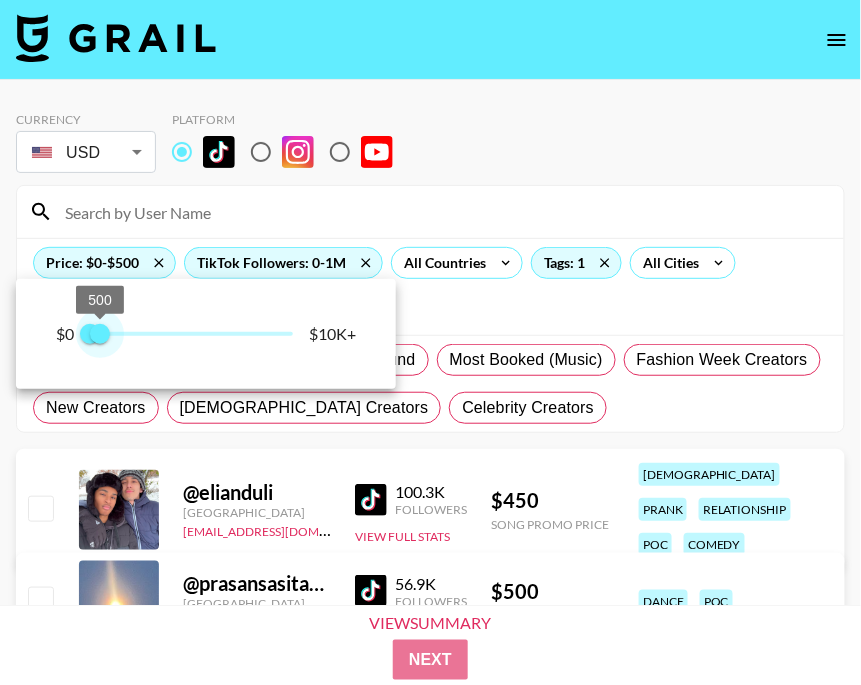 type on "250" 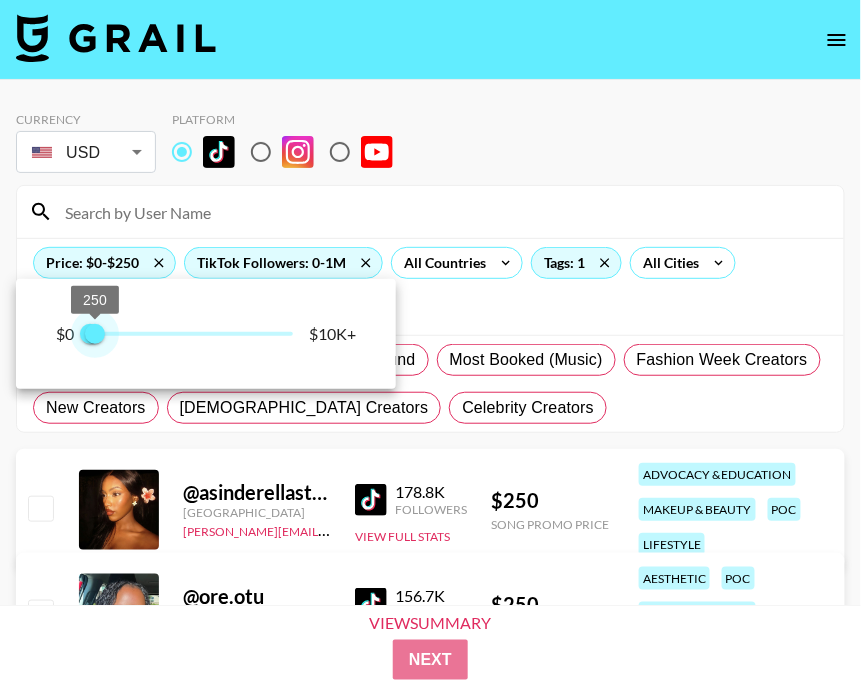drag, startPoint x: 287, startPoint y: 338, endPoint x: 95, endPoint y: 335, distance: 192.02344 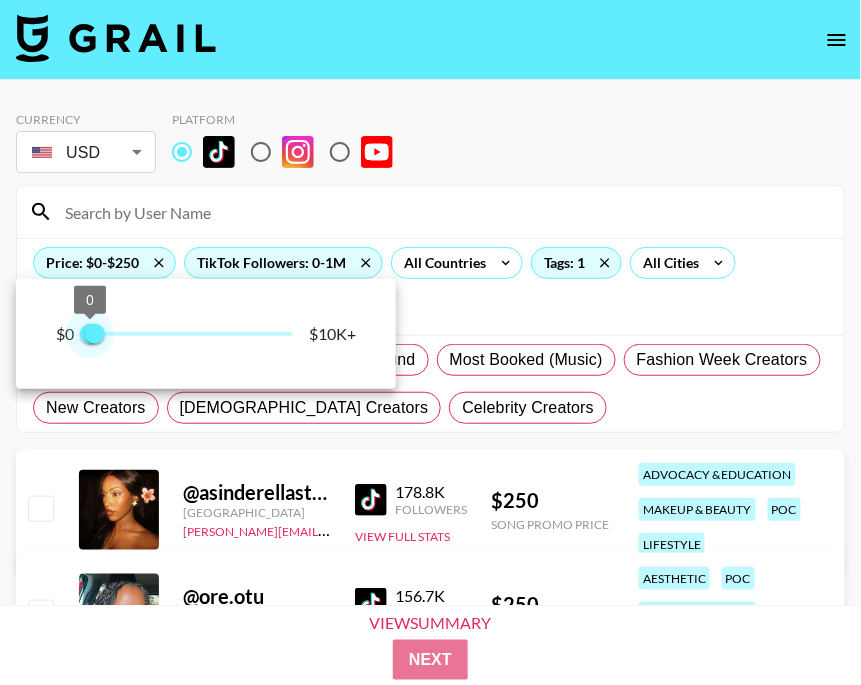 type on "250" 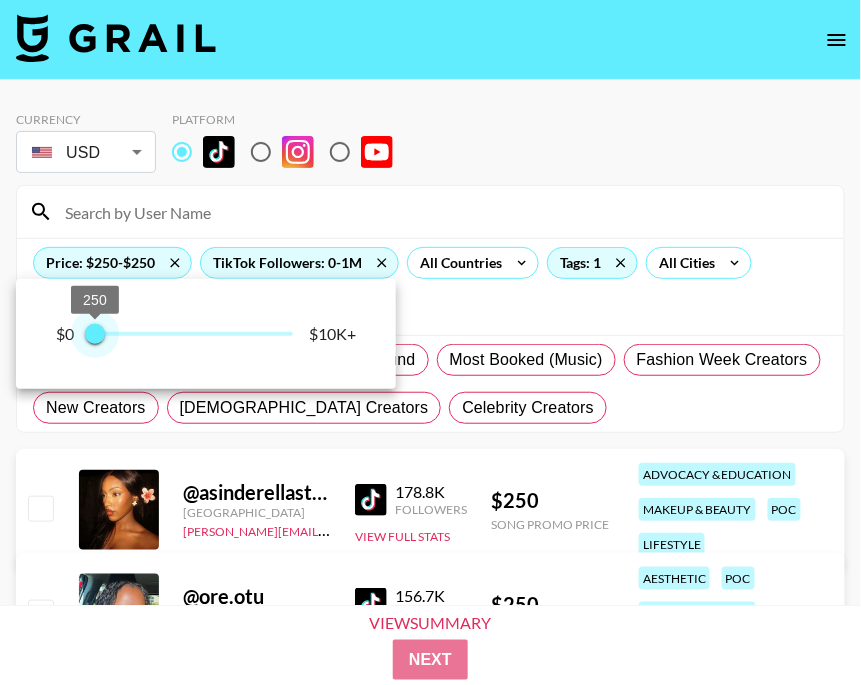 type on "500" 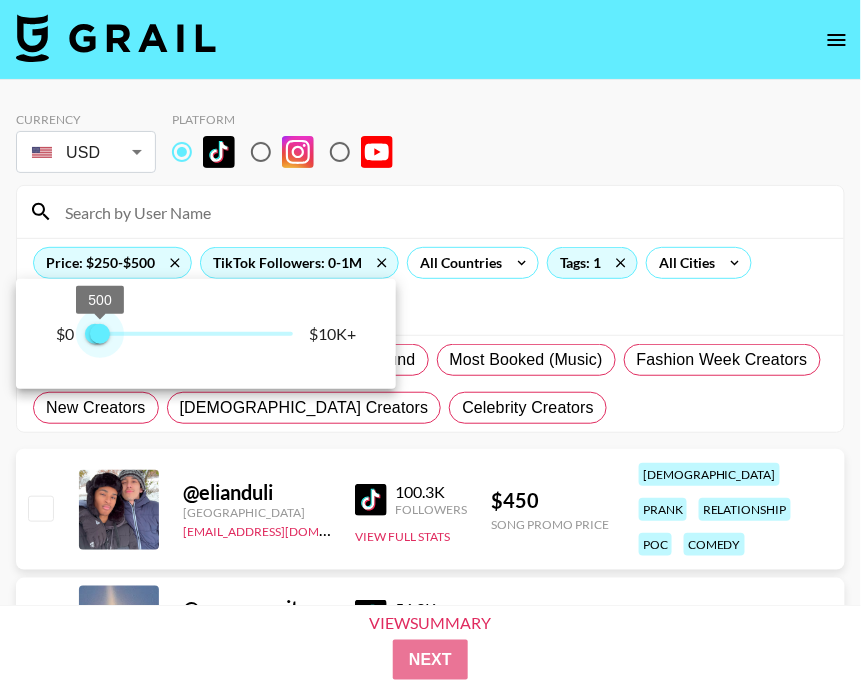 click on "500" at bounding box center (100, 334) 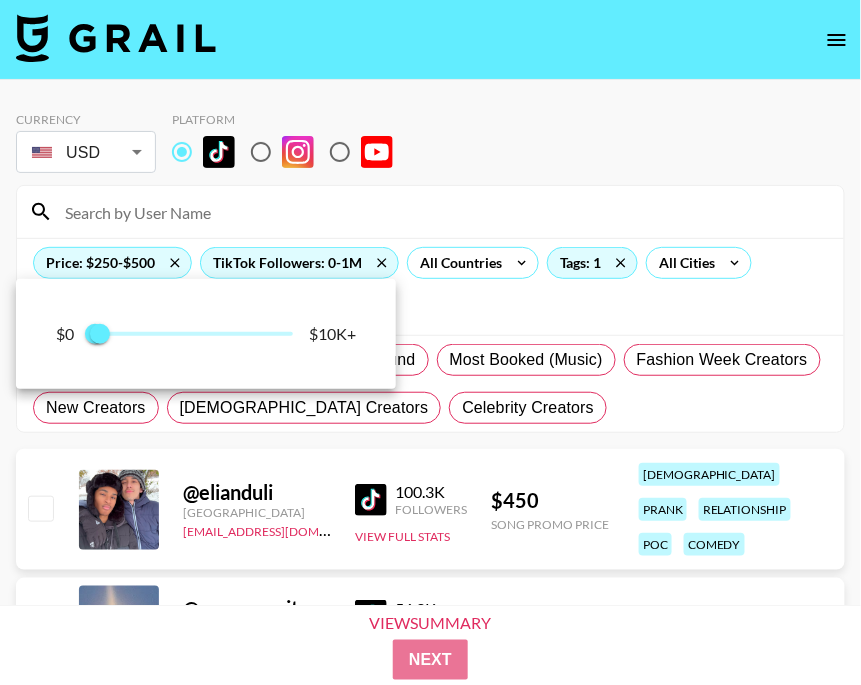 click at bounding box center (430, 342) 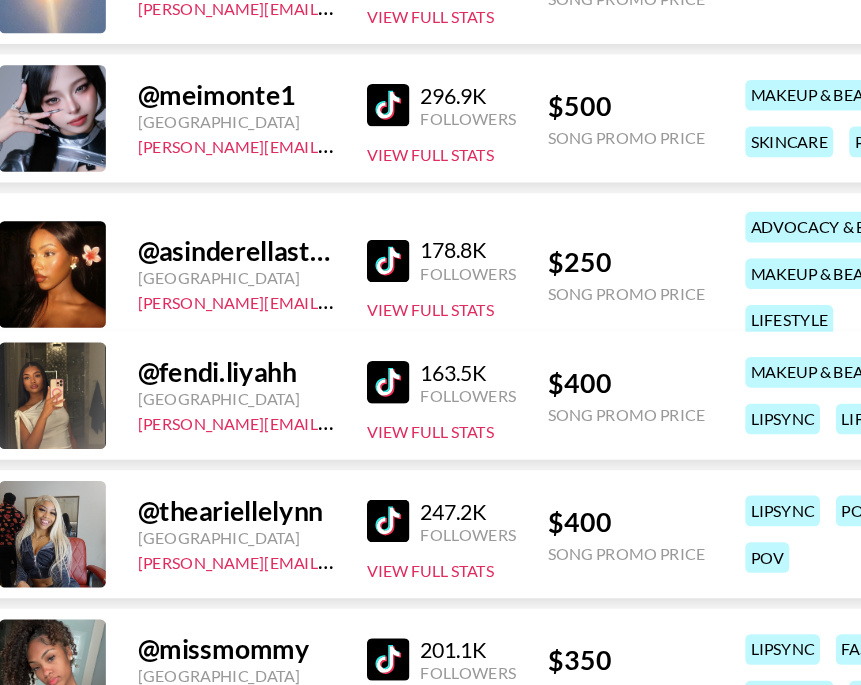 scroll, scrollTop: 584, scrollLeft: 0, axis: vertical 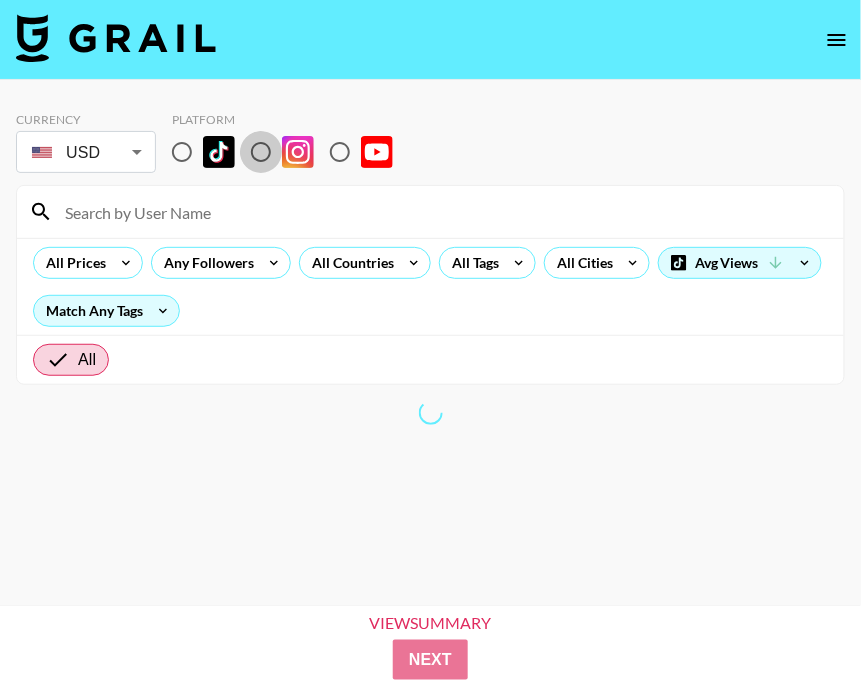 click at bounding box center [261, 152] 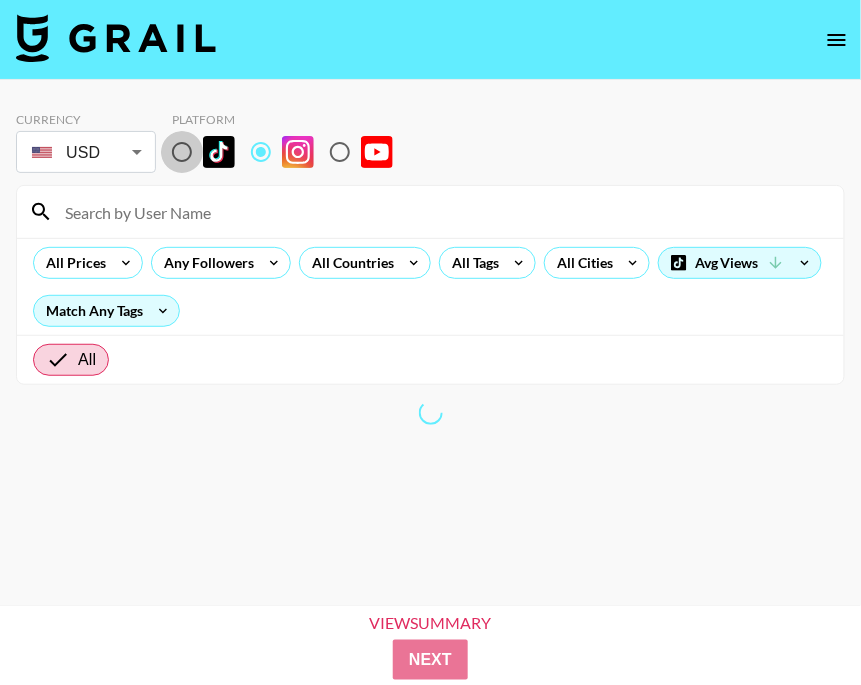 click at bounding box center [182, 152] 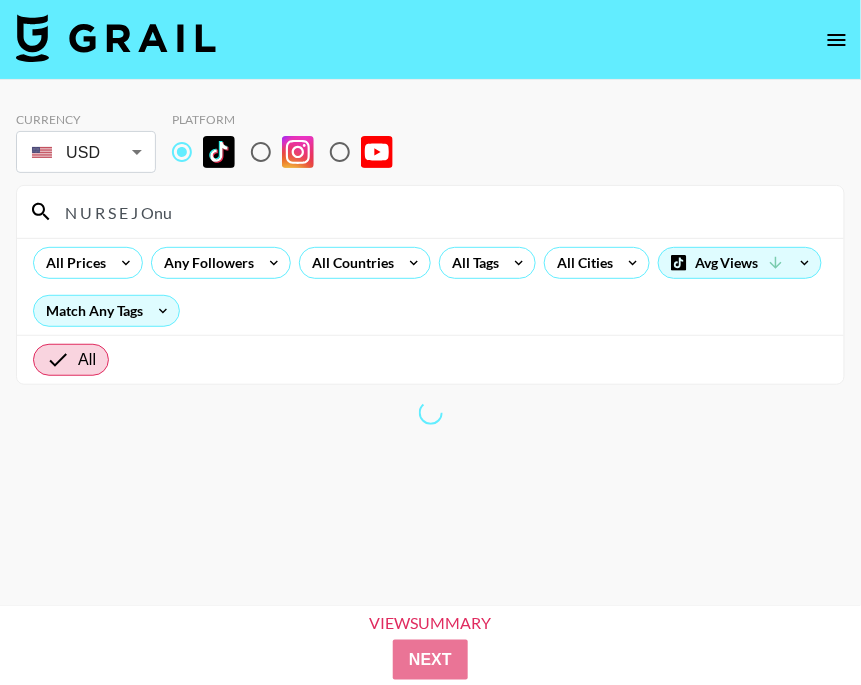 click on "N U R S E J Onu" at bounding box center [442, 212] 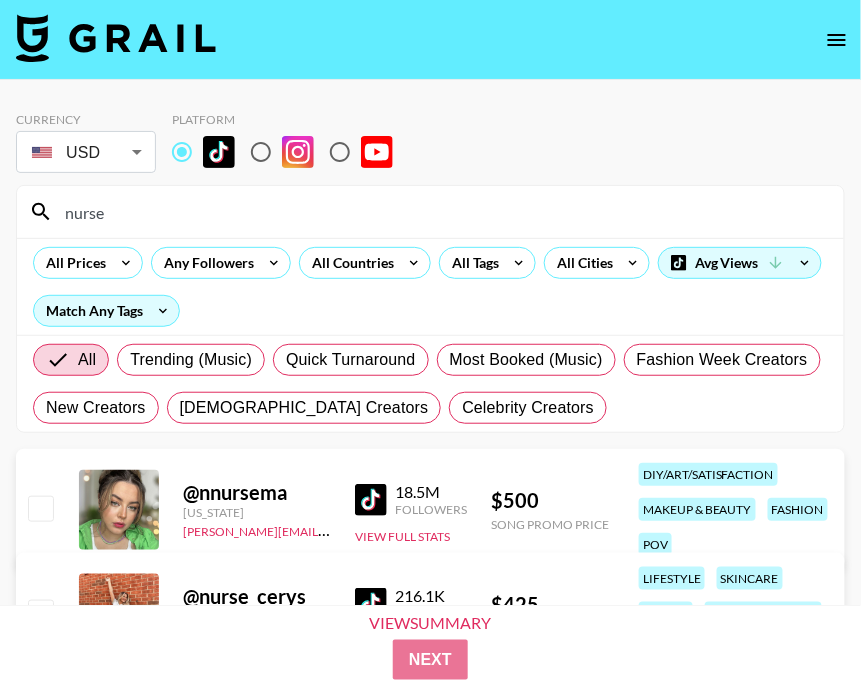 scroll, scrollTop: 202, scrollLeft: 0, axis: vertical 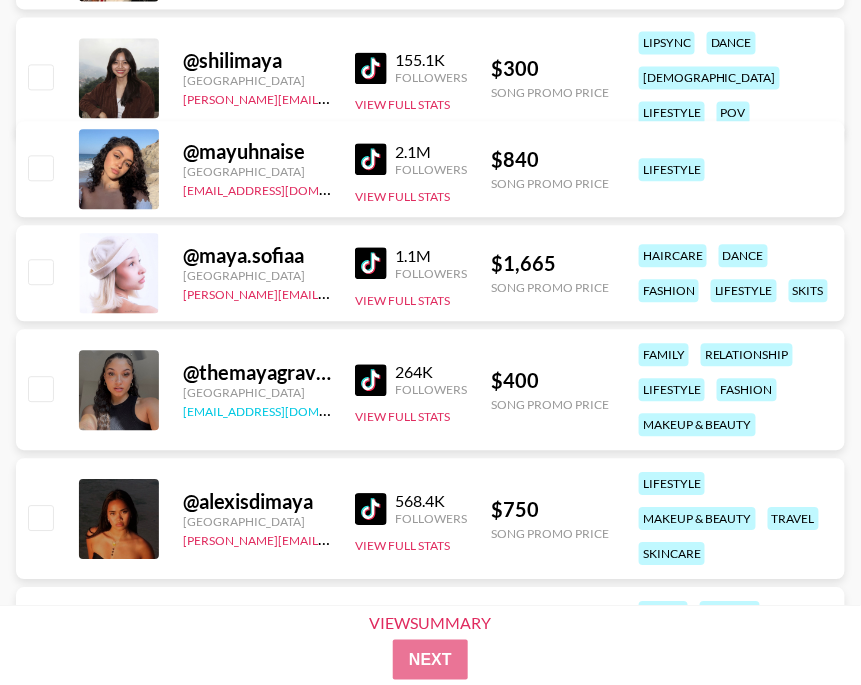 copy on "[EMAIL_ADDRESS][DOMAIN_NAME]" 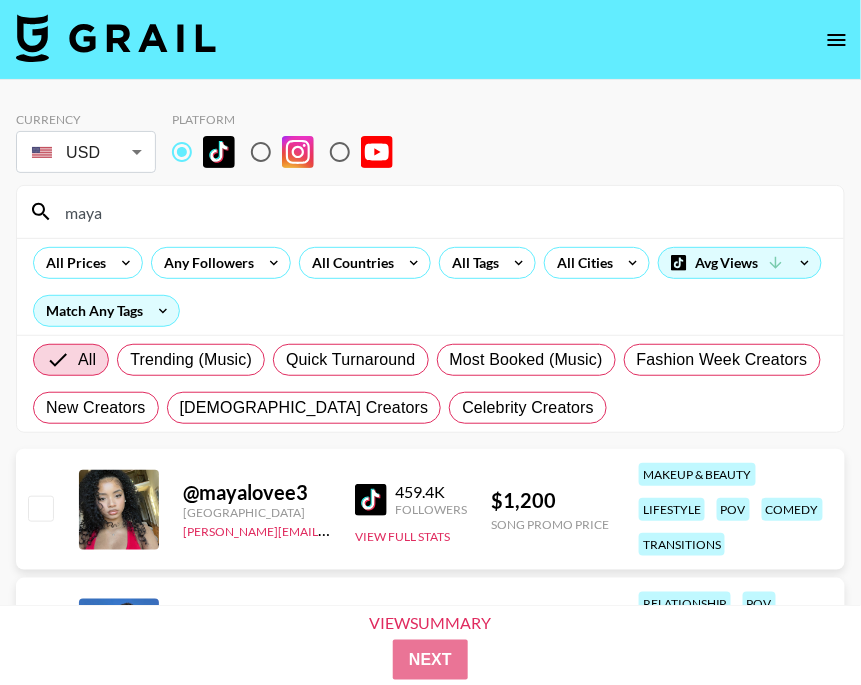 click on "maya" at bounding box center [442, 212] 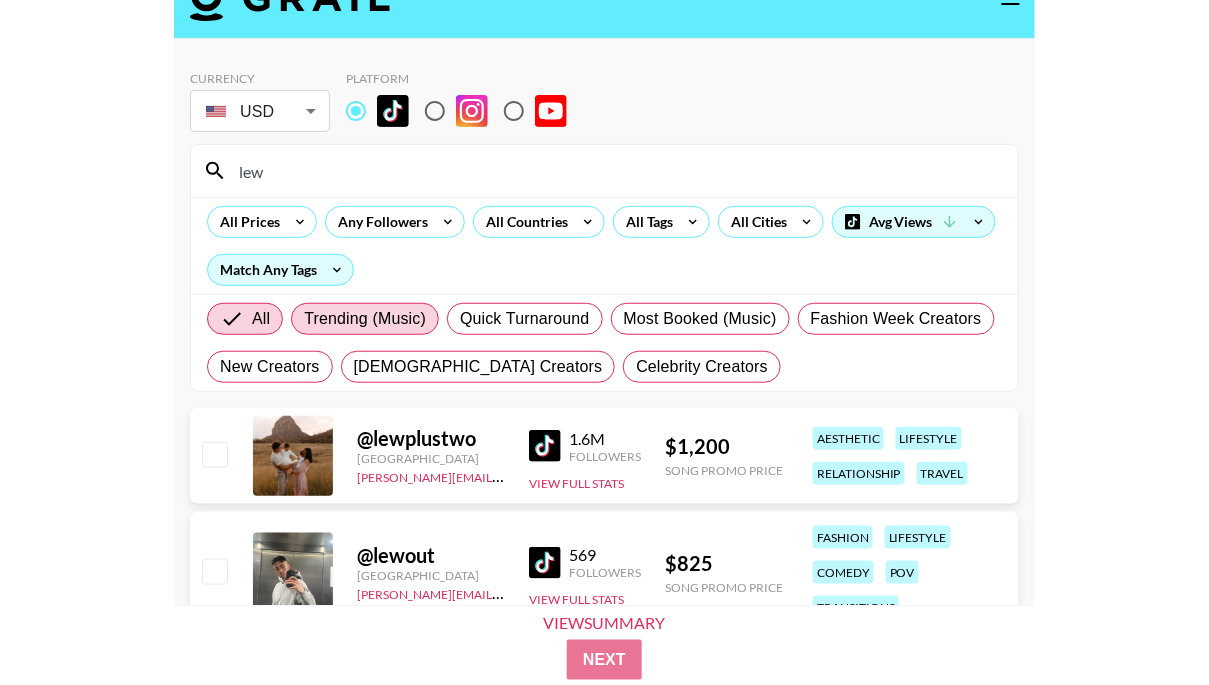 scroll, scrollTop: 73, scrollLeft: 0, axis: vertical 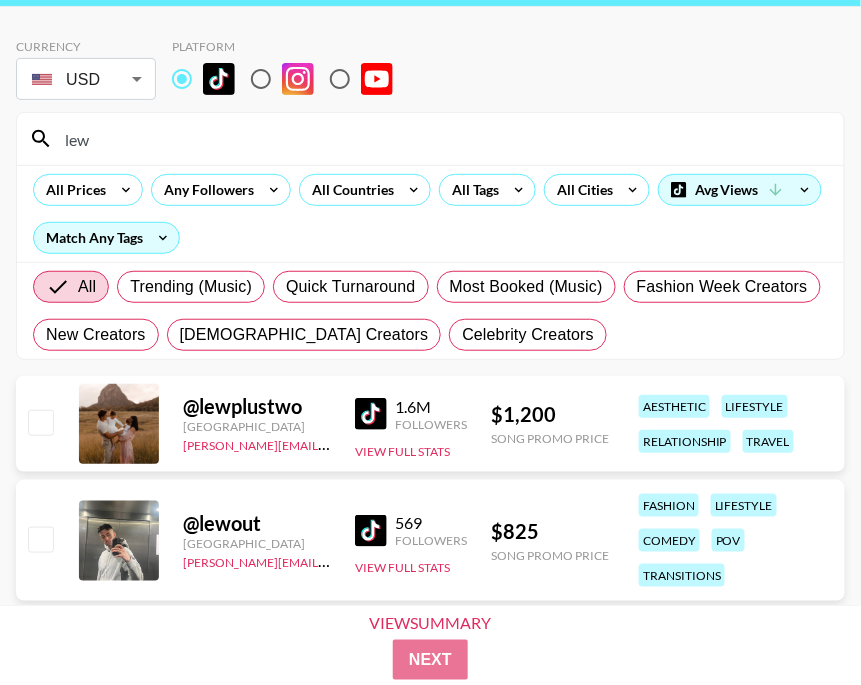 type on "lew" 